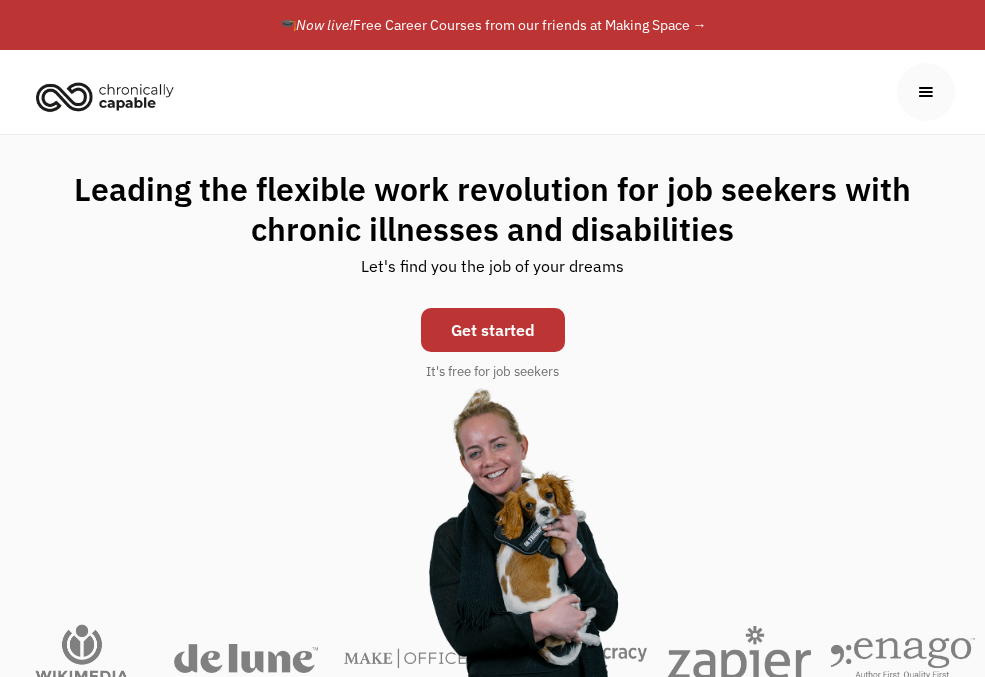 scroll, scrollTop: 0, scrollLeft: 0, axis: both 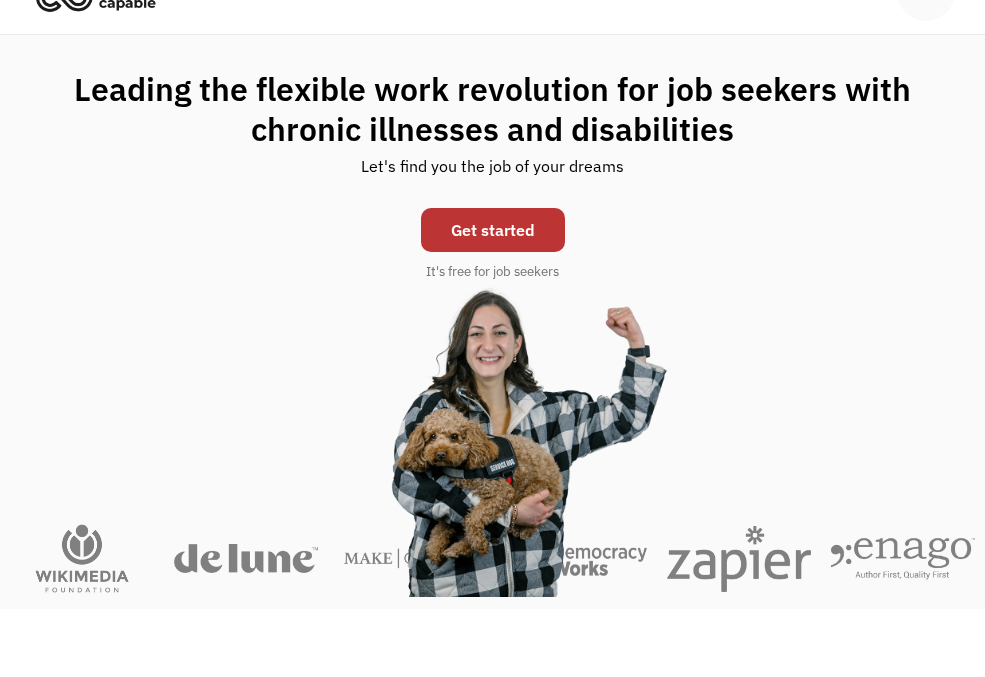 click on "Get started" at bounding box center [493, 230] 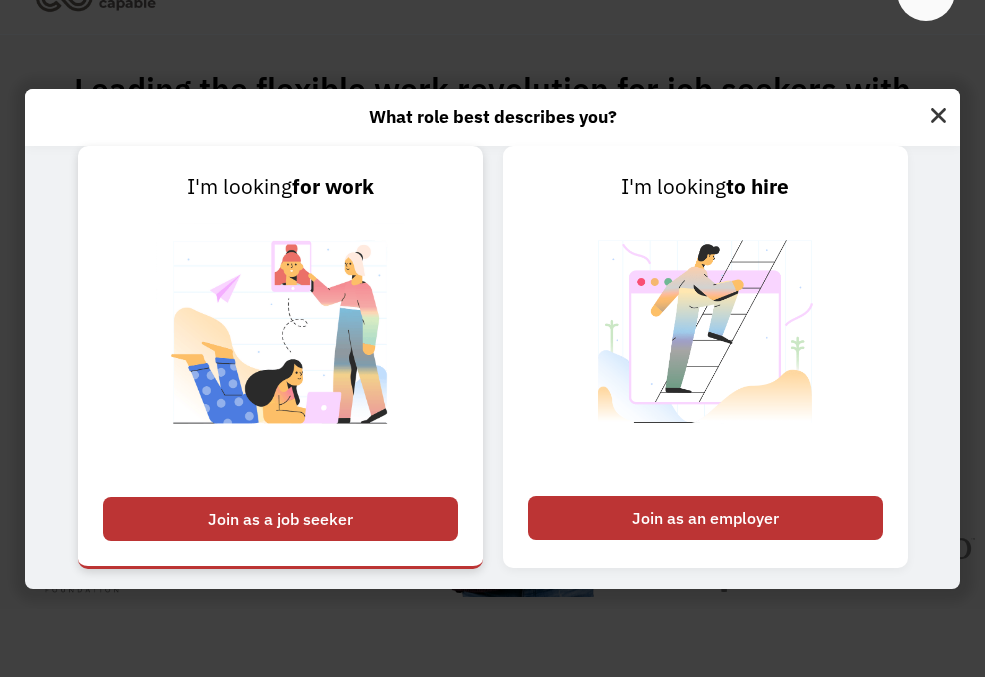 click on "Join as a job seeker" at bounding box center (280, 519) 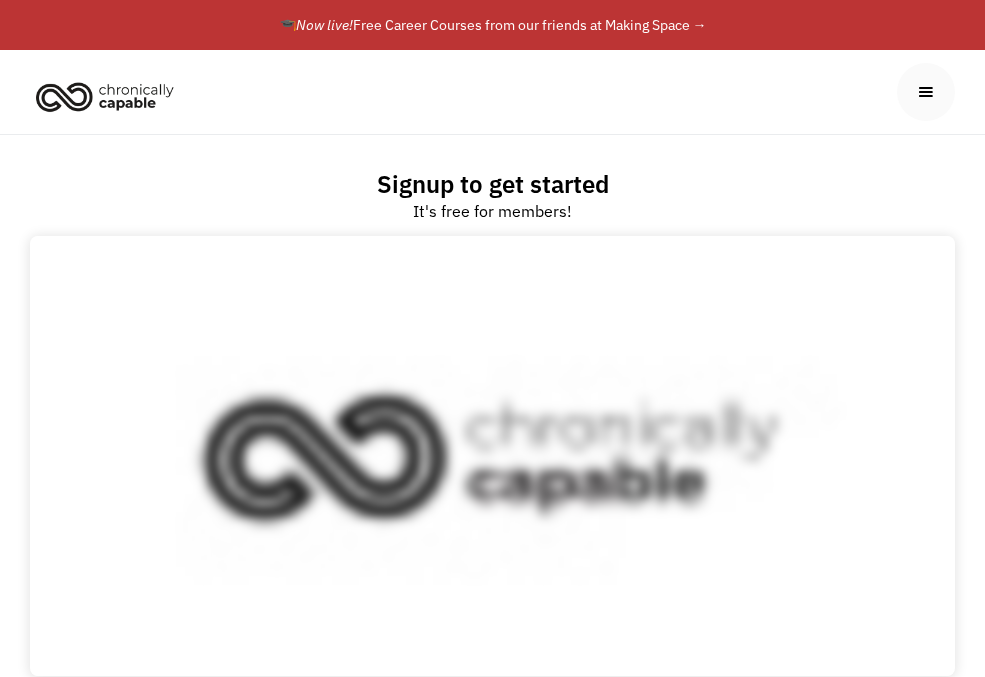 scroll, scrollTop: 0, scrollLeft: 0, axis: both 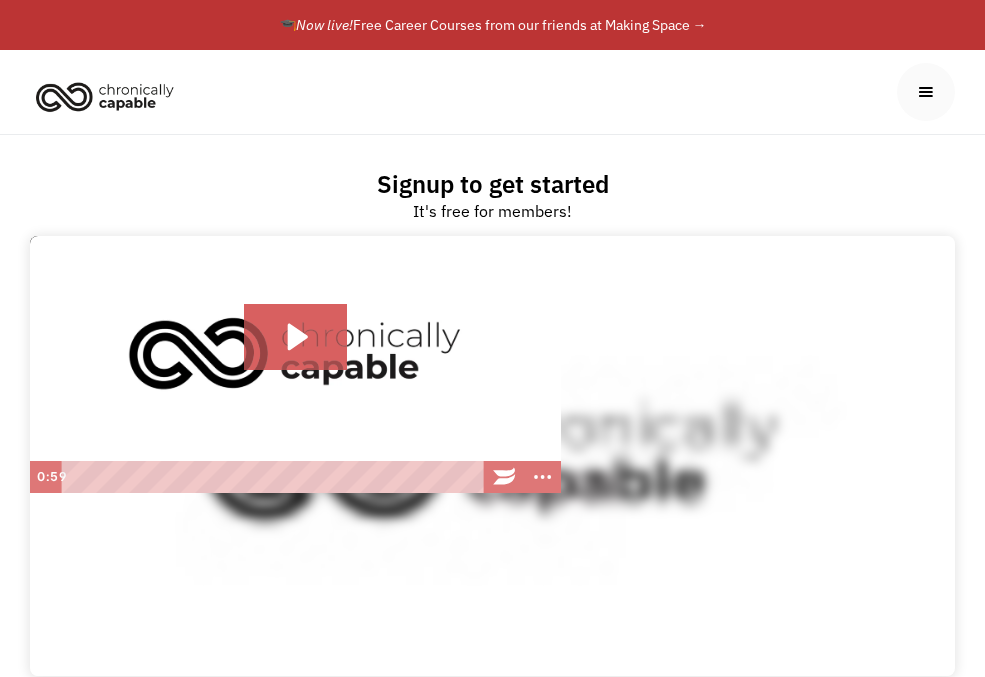 click on "First Name" at bounding box center (396, 819) 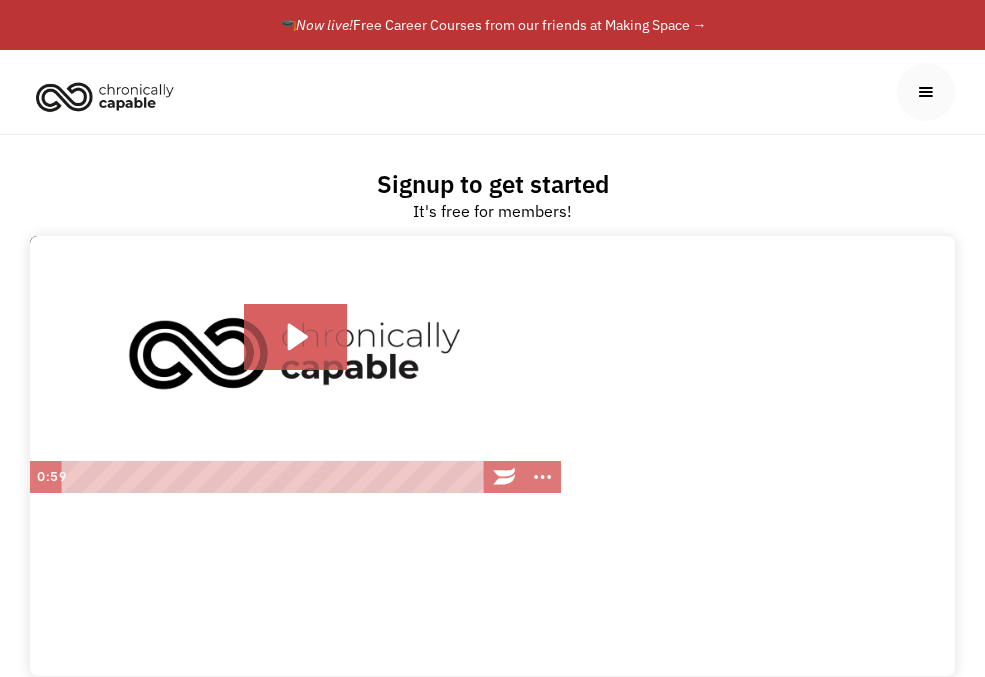 click on "Email" at bounding box center [492, 899] 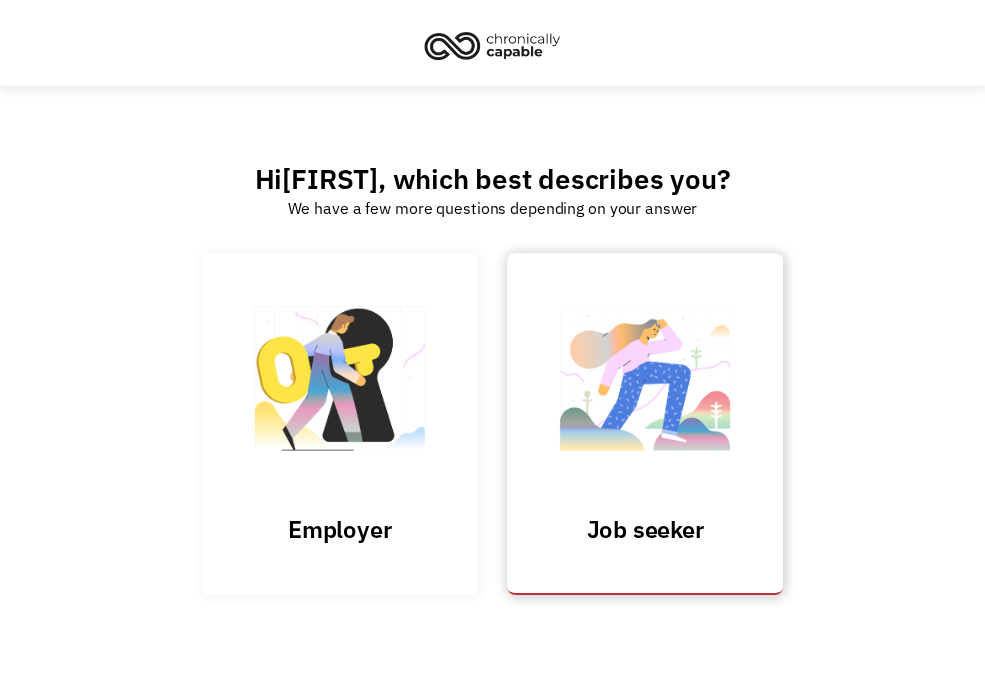 scroll, scrollTop: 0, scrollLeft: 0, axis: both 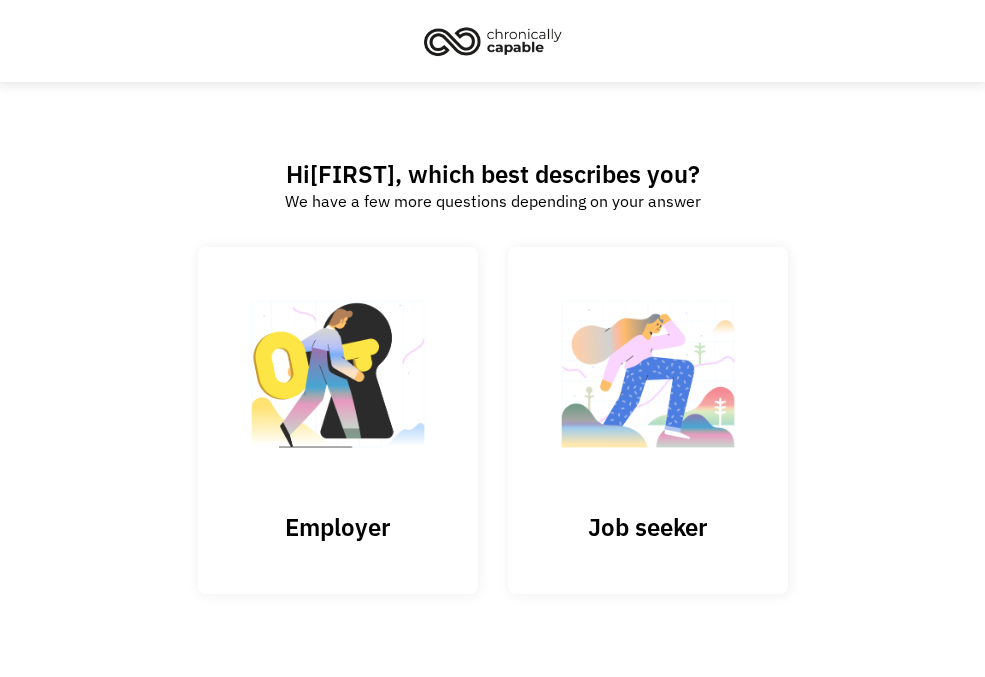 click on "Hi  Dakota , which best describes you? We have a few more questions depending on your answer 689556292feccd76028e02c9 dakotabrogie@yahoo.com Dakota Submit Thank you! Your submission has been received! Oops! Something went wrong while submitting the form. Employer Job seeker" at bounding box center (492, 408) 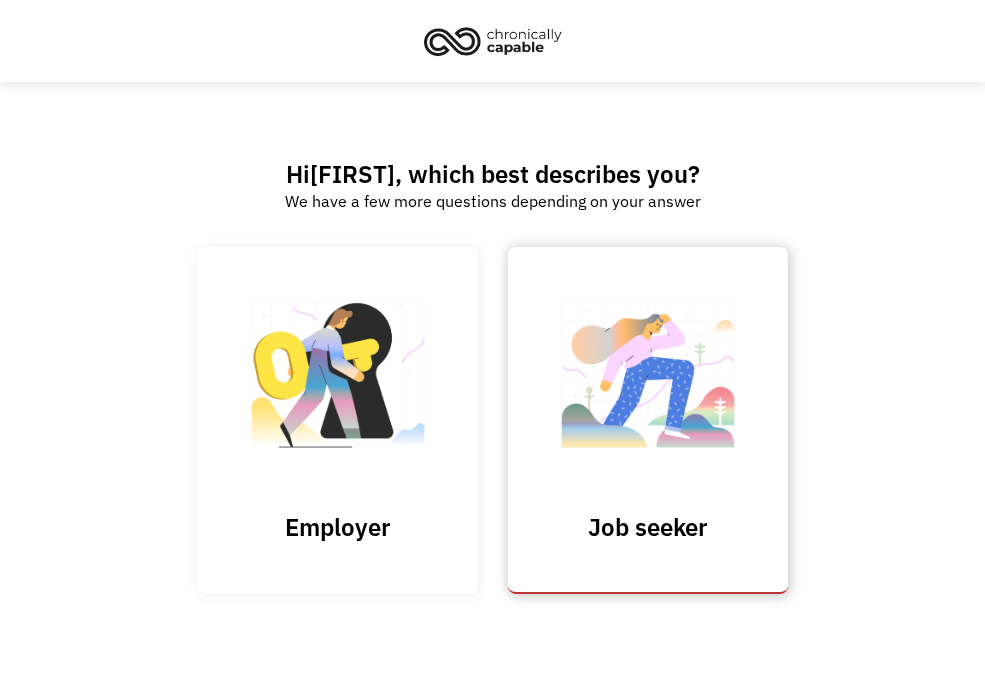 click on "Job seeker" at bounding box center [648, 420] 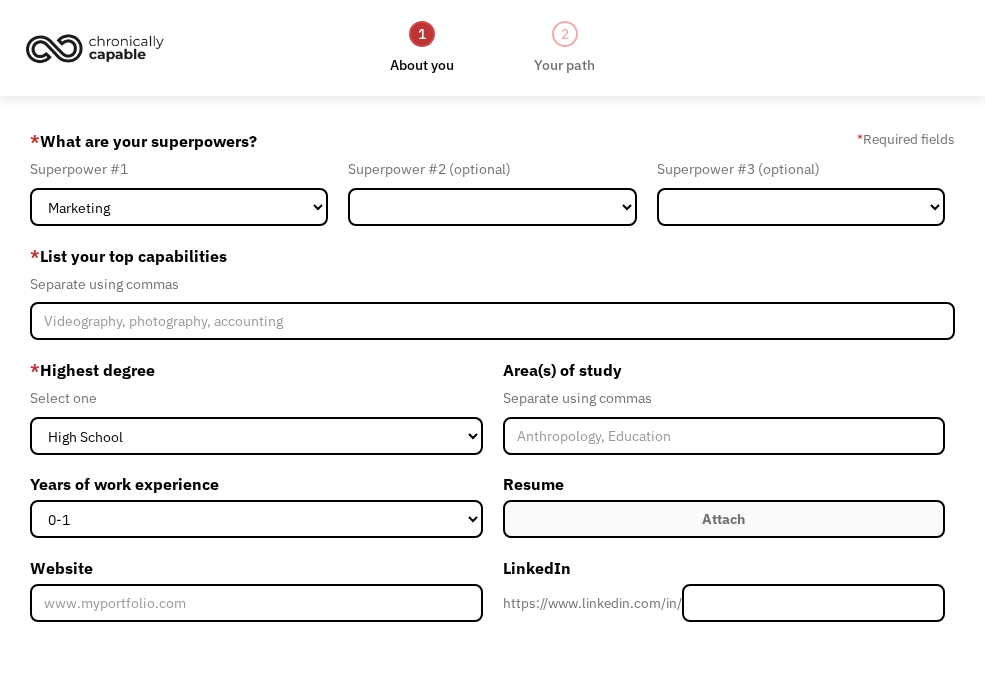 scroll, scrollTop: 0, scrollLeft: 0, axis: both 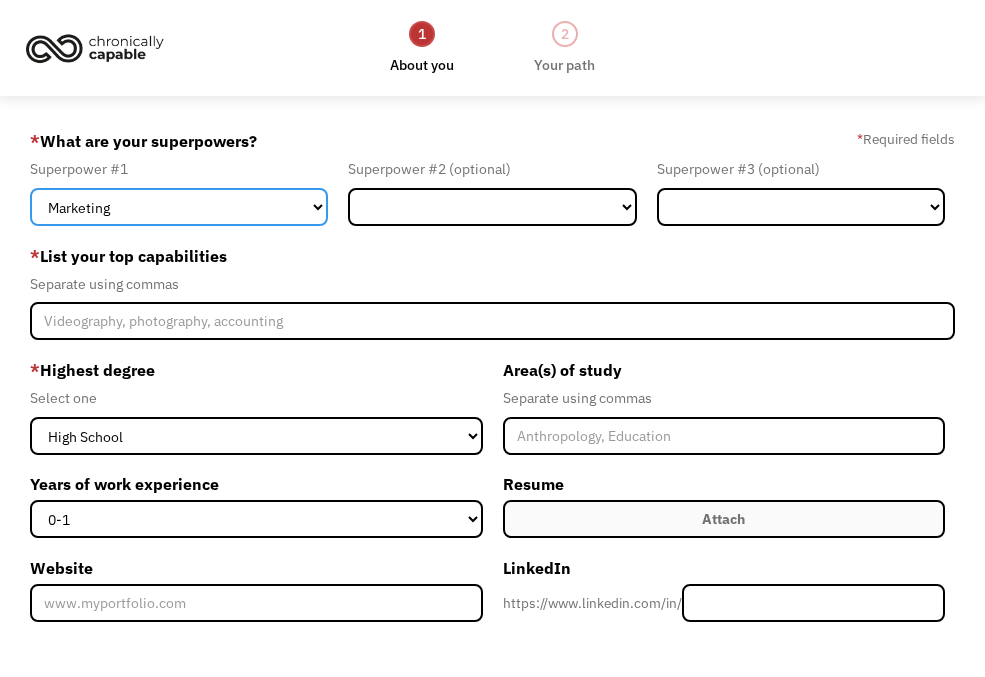 click on "Marketing Human Resources Finance Technology Operations Sales Industrial & Manufacturing Administration Legal Communications & Public Relations Customer Service Design Healthcare Science & Education Engineering & Construction Other" at bounding box center [179, 207] 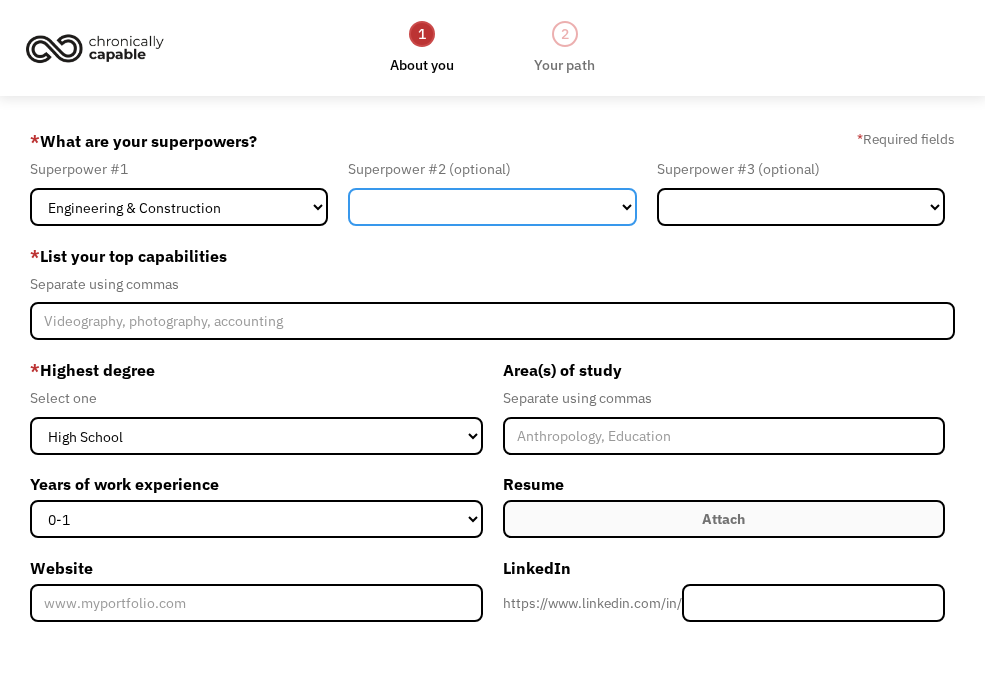 click on "Marketing Human Resources Finance Technology Operations Sales Industrial & Manufacturing Administration Legal Communications & Public Relations Customer Service Design Healthcare Science & Education Engineering & Construction Other" at bounding box center (492, 207) 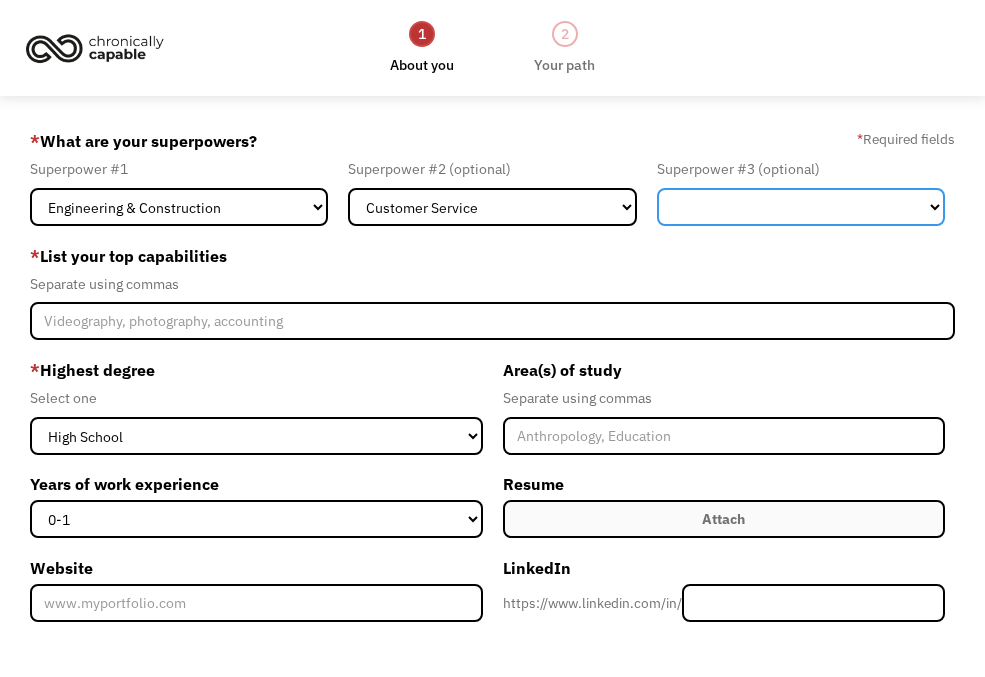 click on "Marketing Human Resources Finance Technology Operations Sales Industrial & Manufacturing Administration Legal Communications & Public Relations Customer Service Design Healthcare Science & Education Engineering & Construction Other" at bounding box center (801, 207) 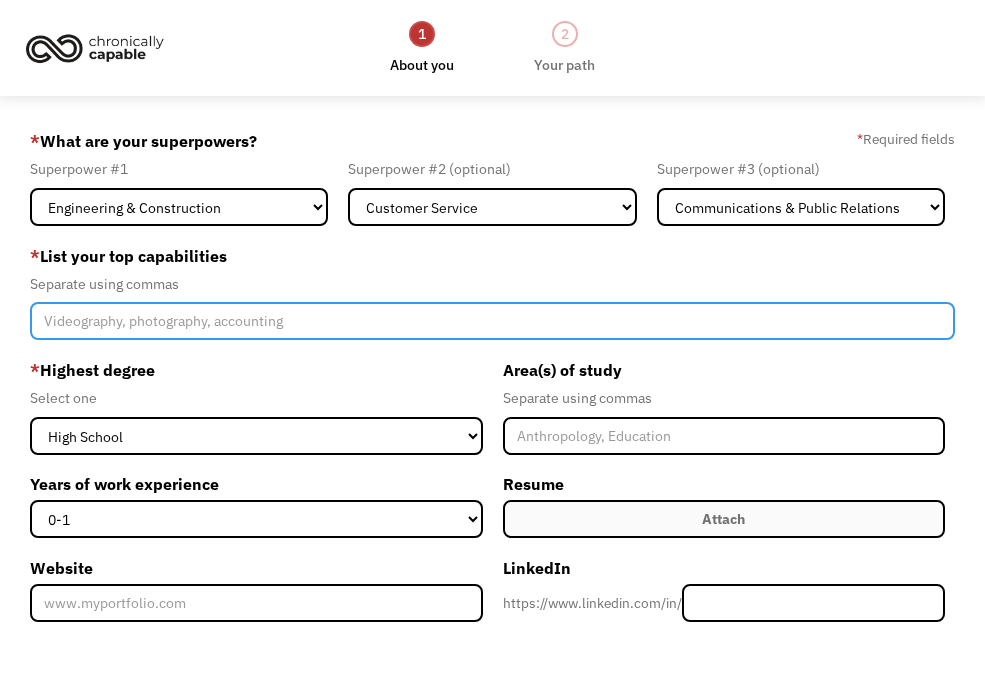click at bounding box center [493, 321] 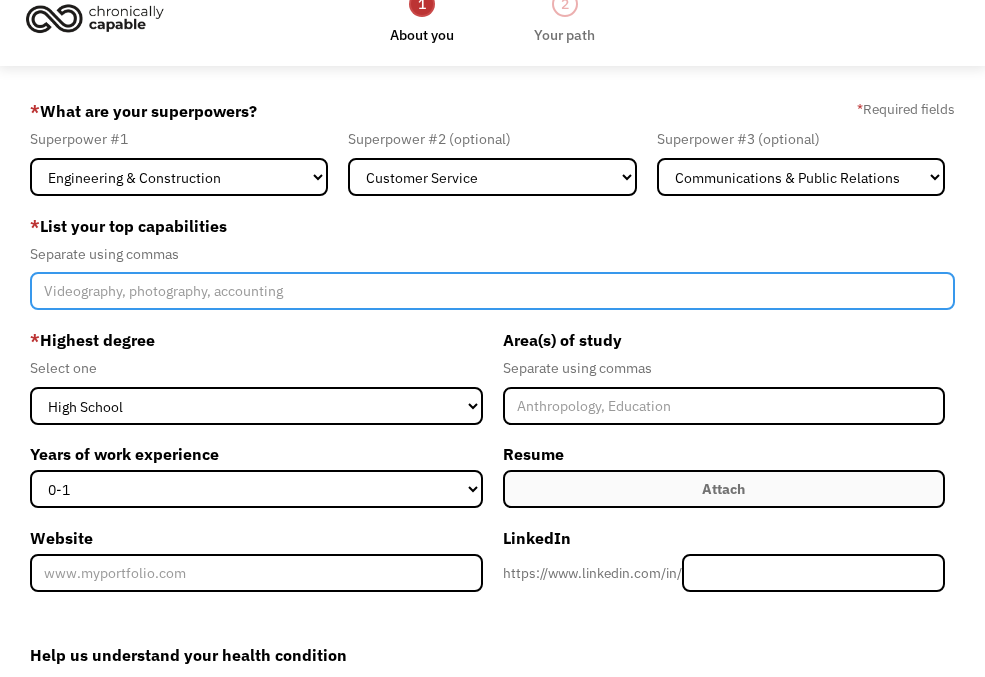 scroll, scrollTop: 100, scrollLeft: 0, axis: vertical 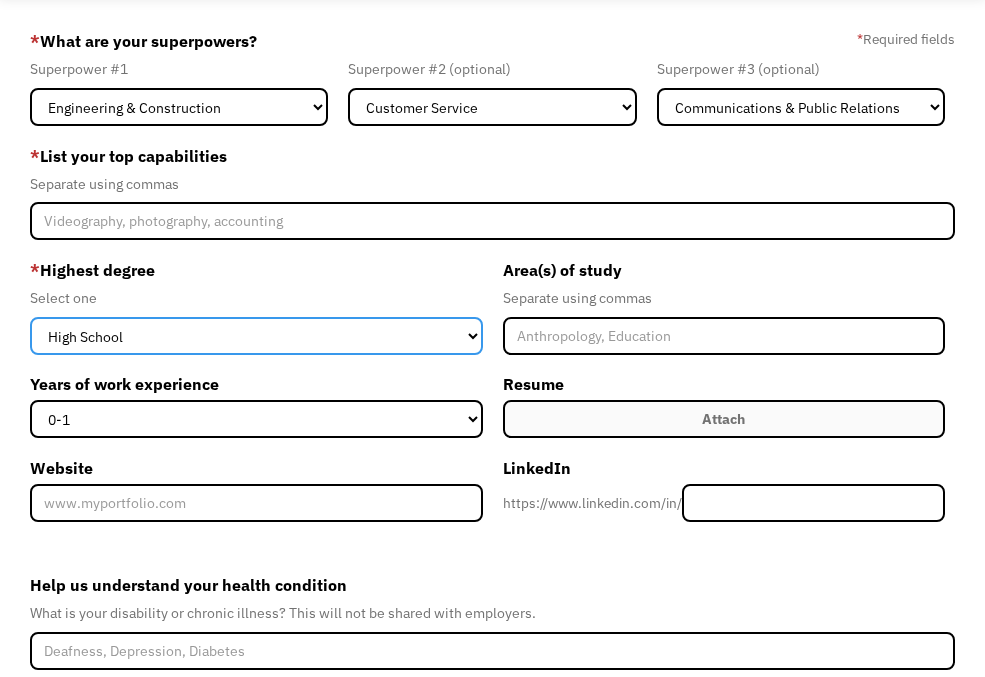 click on "High School Associates Bachelors Master's PhD" at bounding box center (256, 336) 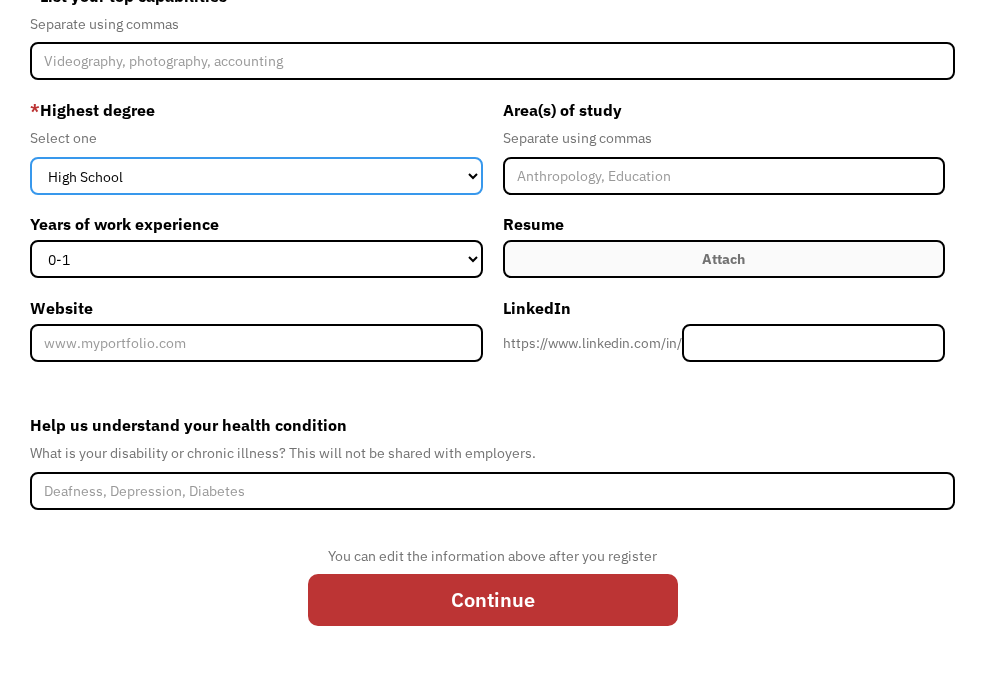scroll, scrollTop: 0, scrollLeft: 0, axis: both 